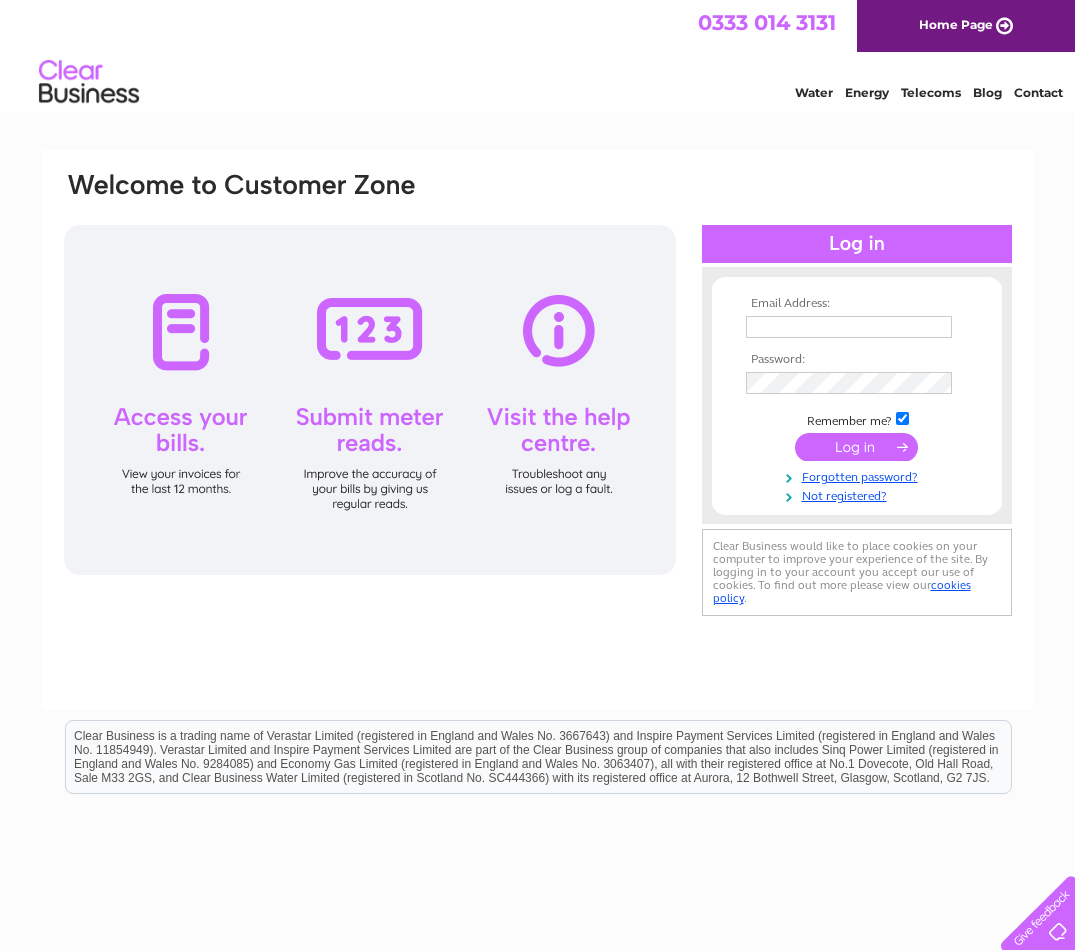 scroll, scrollTop: 0, scrollLeft: 0, axis: both 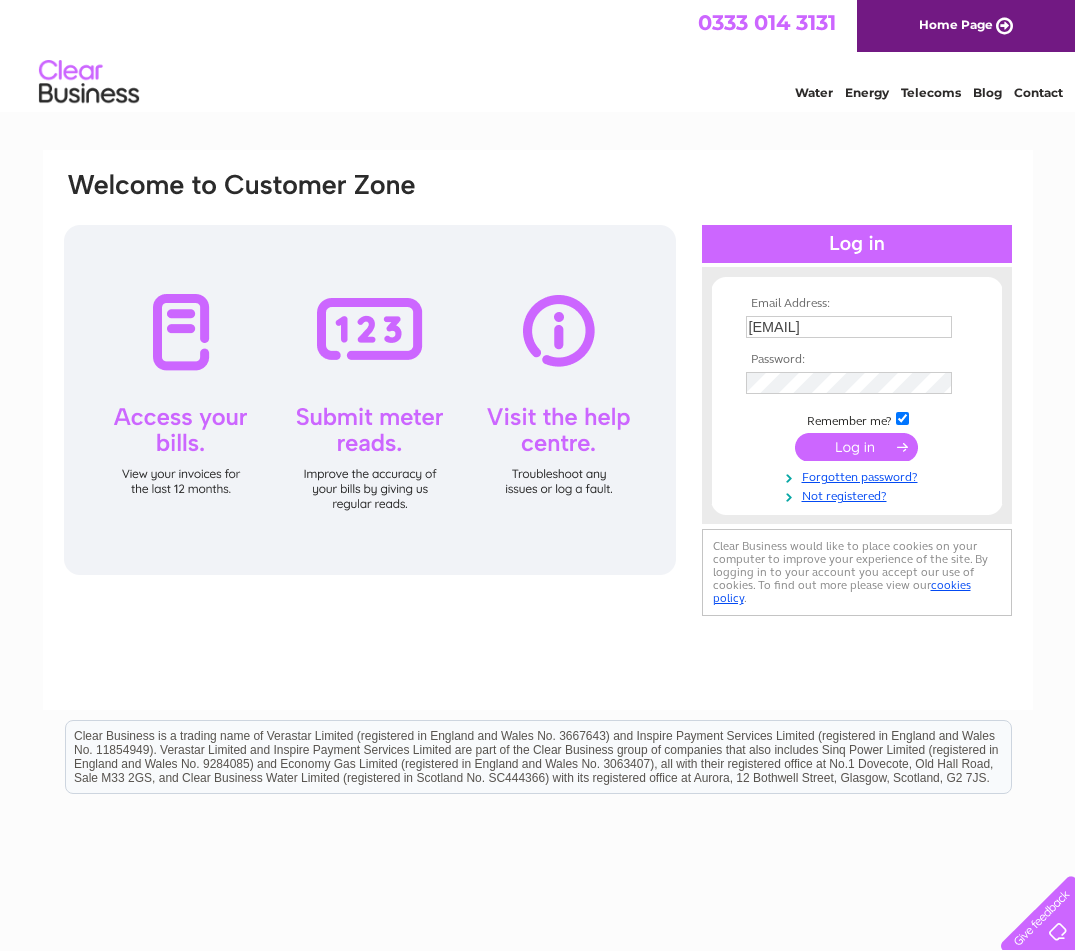 click at bounding box center [856, 447] 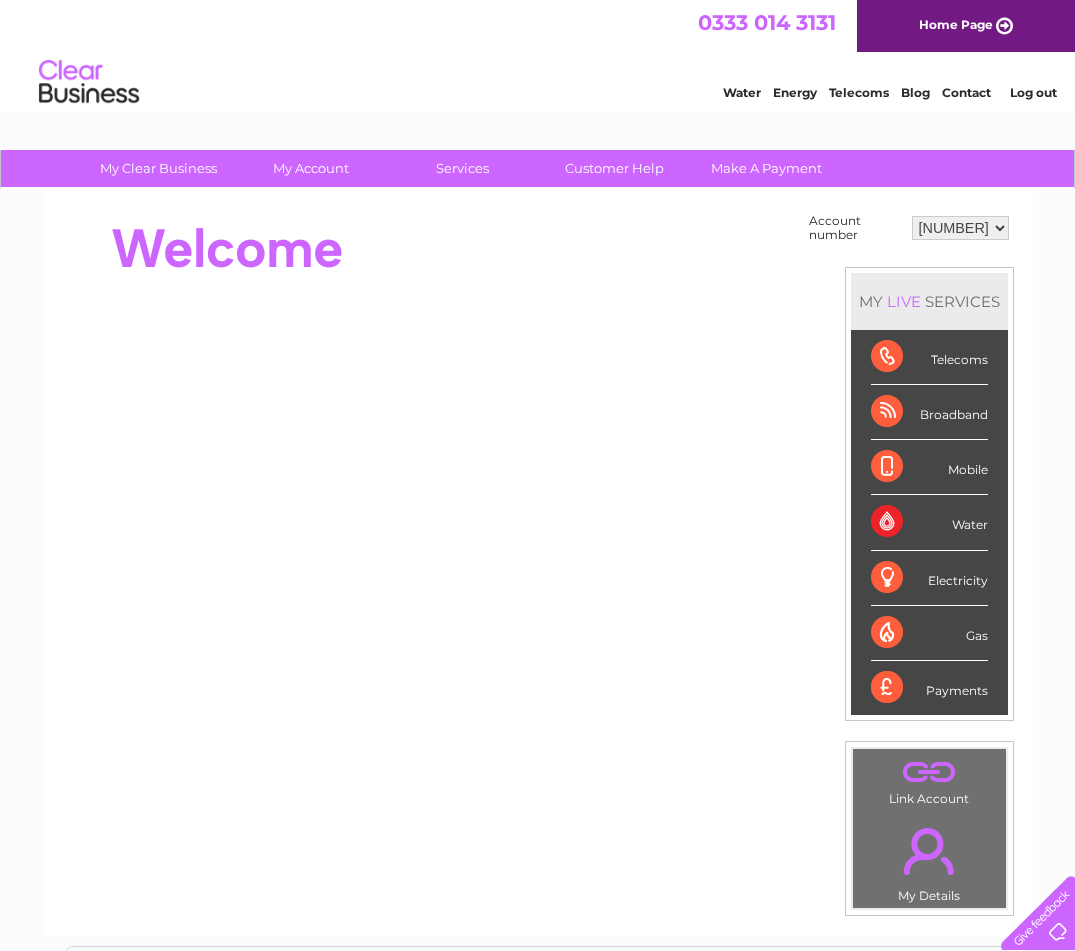 scroll, scrollTop: 0, scrollLeft: 0, axis: both 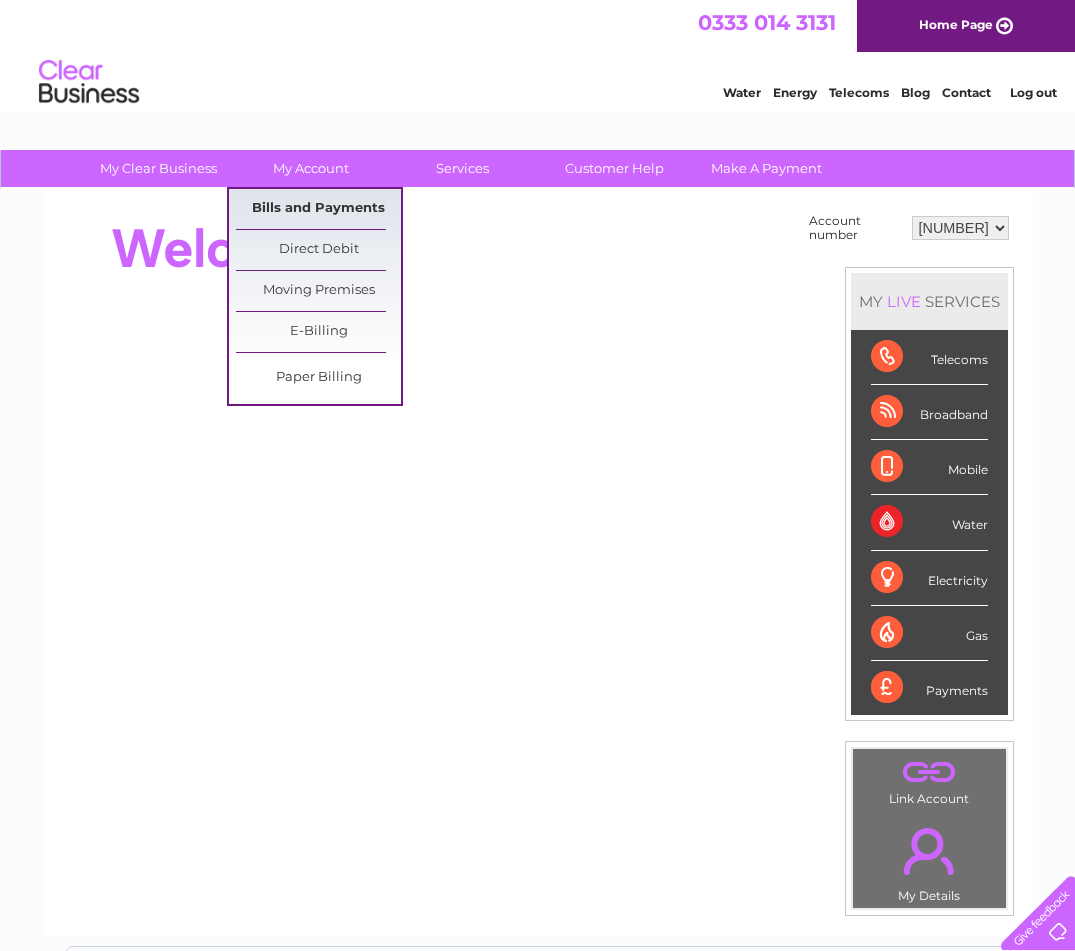 click on "Bills and Payments" at bounding box center (318, 209) 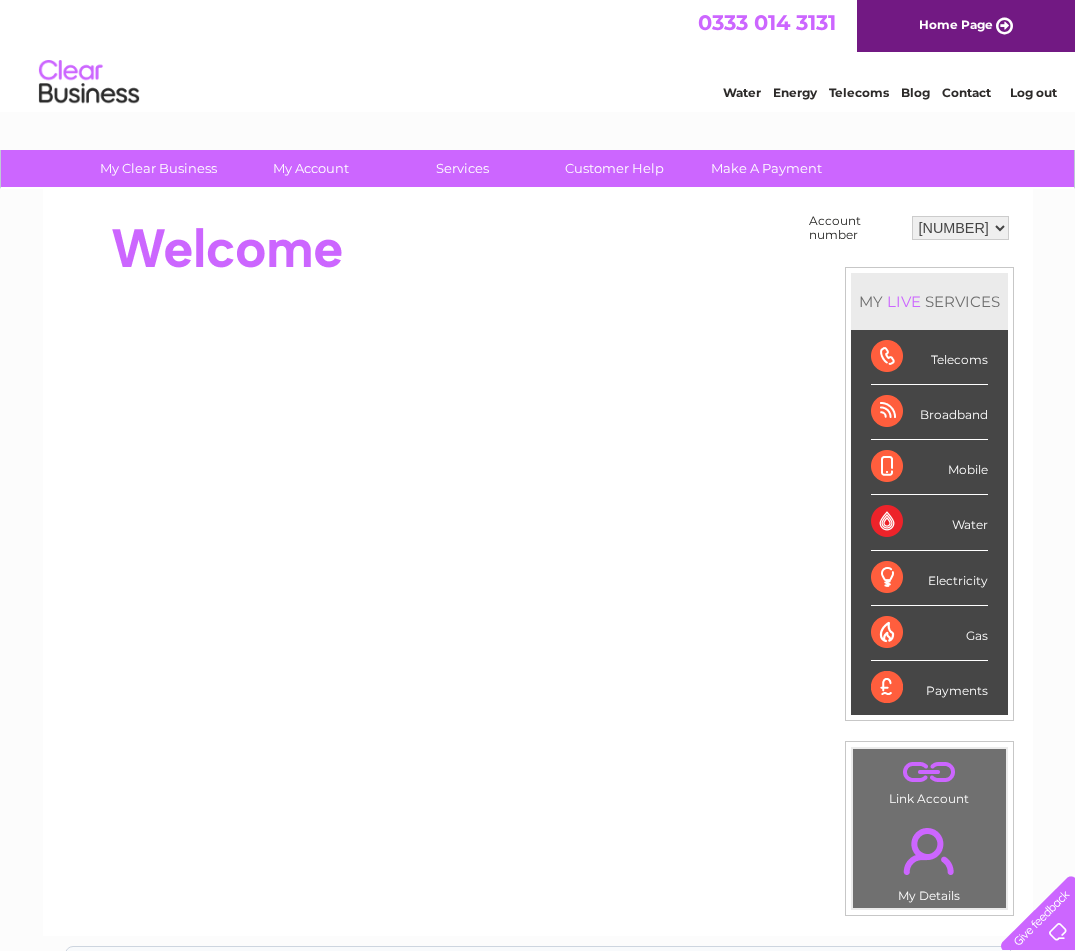 click on "[NUMBER]
[NUMBER]
[NUMBER]
[NUMBER]
[NUMBER]
[NUMBER]
[NUMBER]" at bounding box center (960, 228) 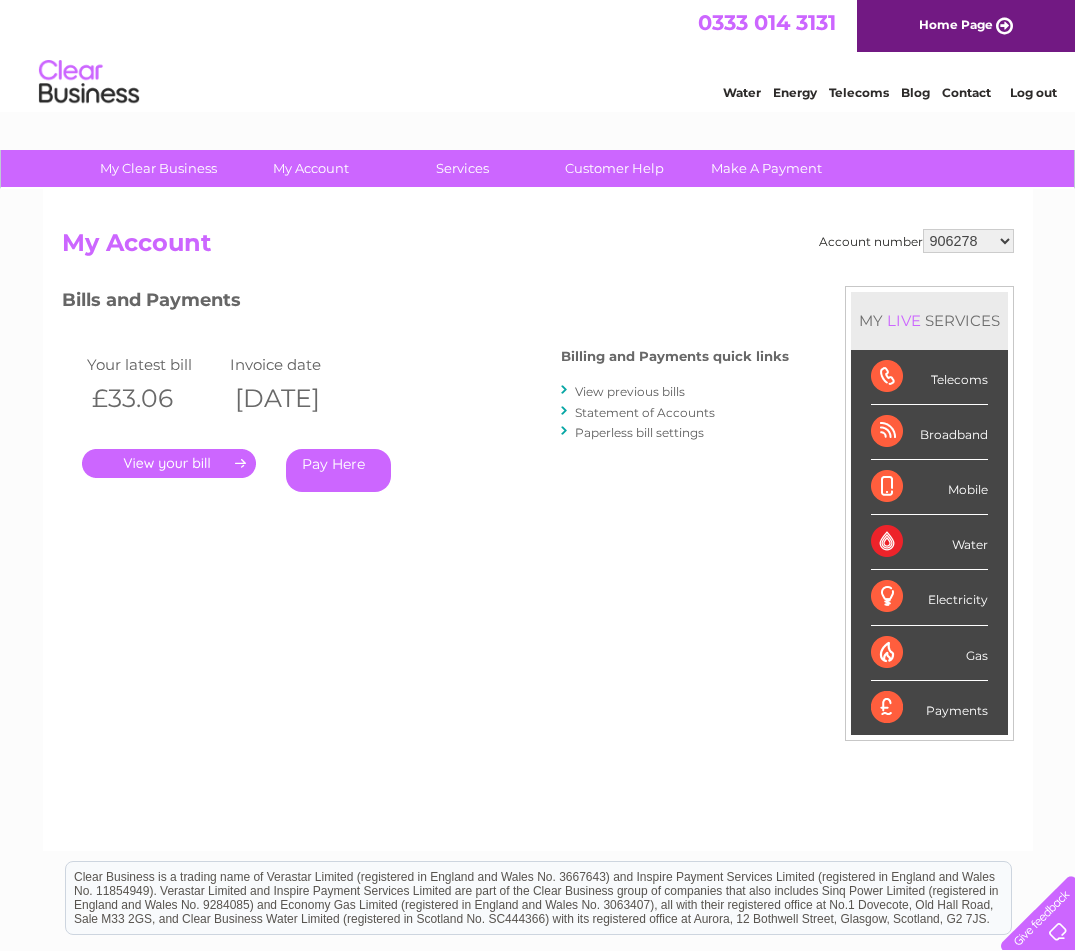 scroll, scrollTop: 0, scrollLeft: 0, axis: both 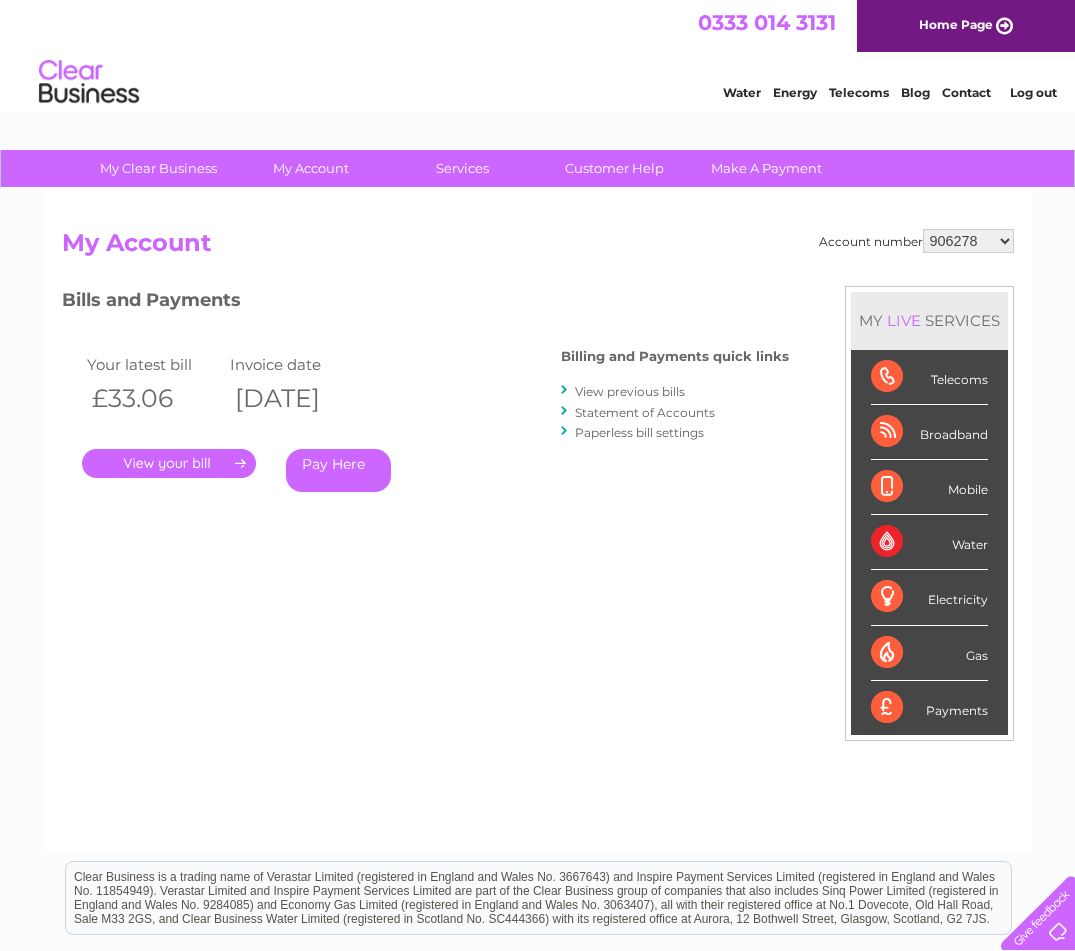 click on "[NUMBER]
[NUMBER]
[NUMBER]
[NUMBER]
[NUMBER]
[NUMBER]
[NUMBER]" at bounding box center (968, 241) 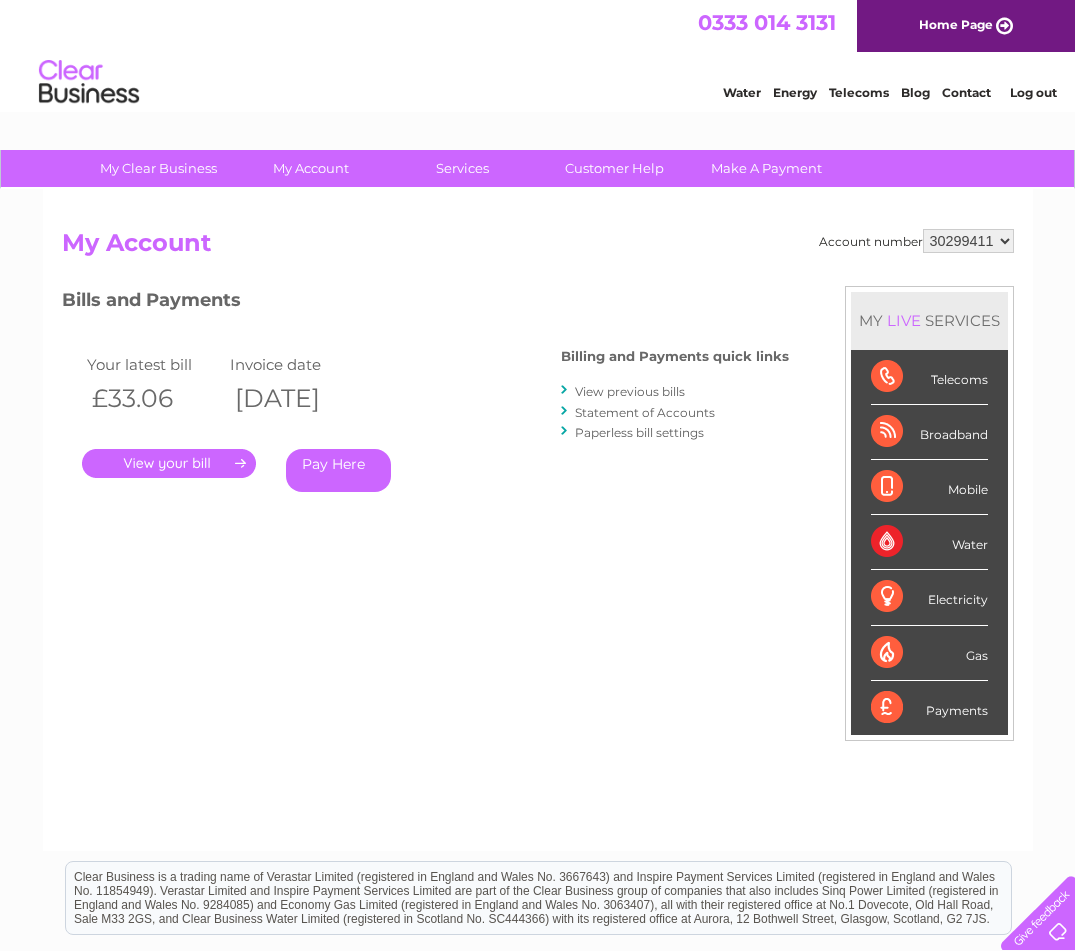click on "906278
924386
939191
957274
1138141
30299411
30312157" at bounding box center (968, 241) 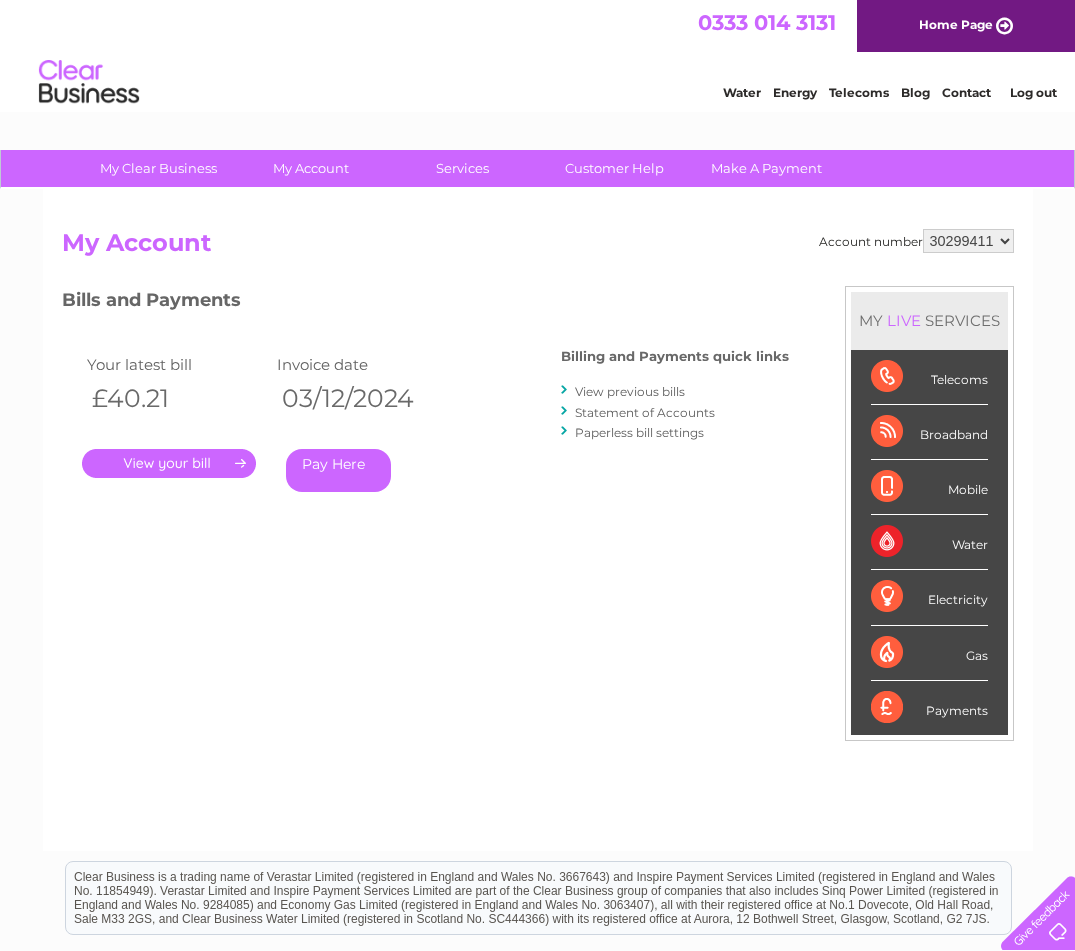 scroll, scrollTop: 0, scrollLeft: 0, axis: both 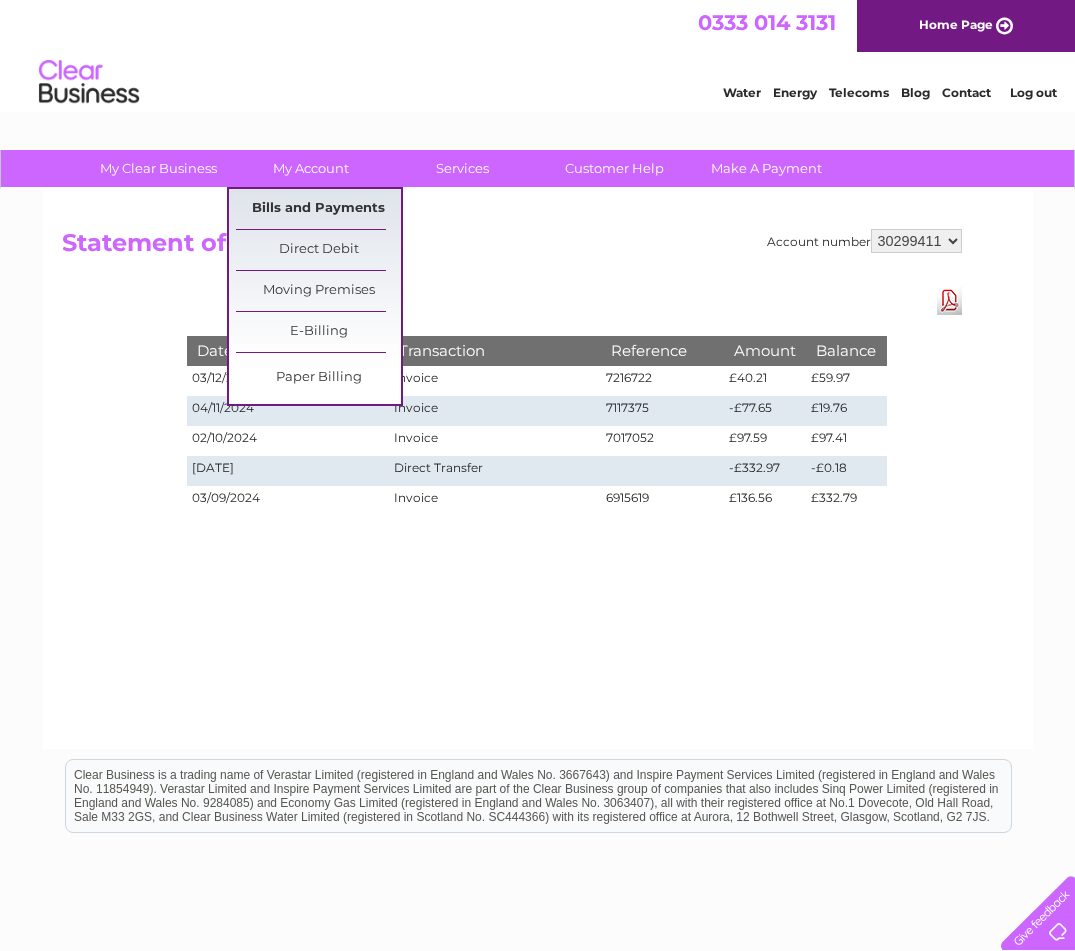 click on "Bills and Payments" at bounding box center (318, 209) 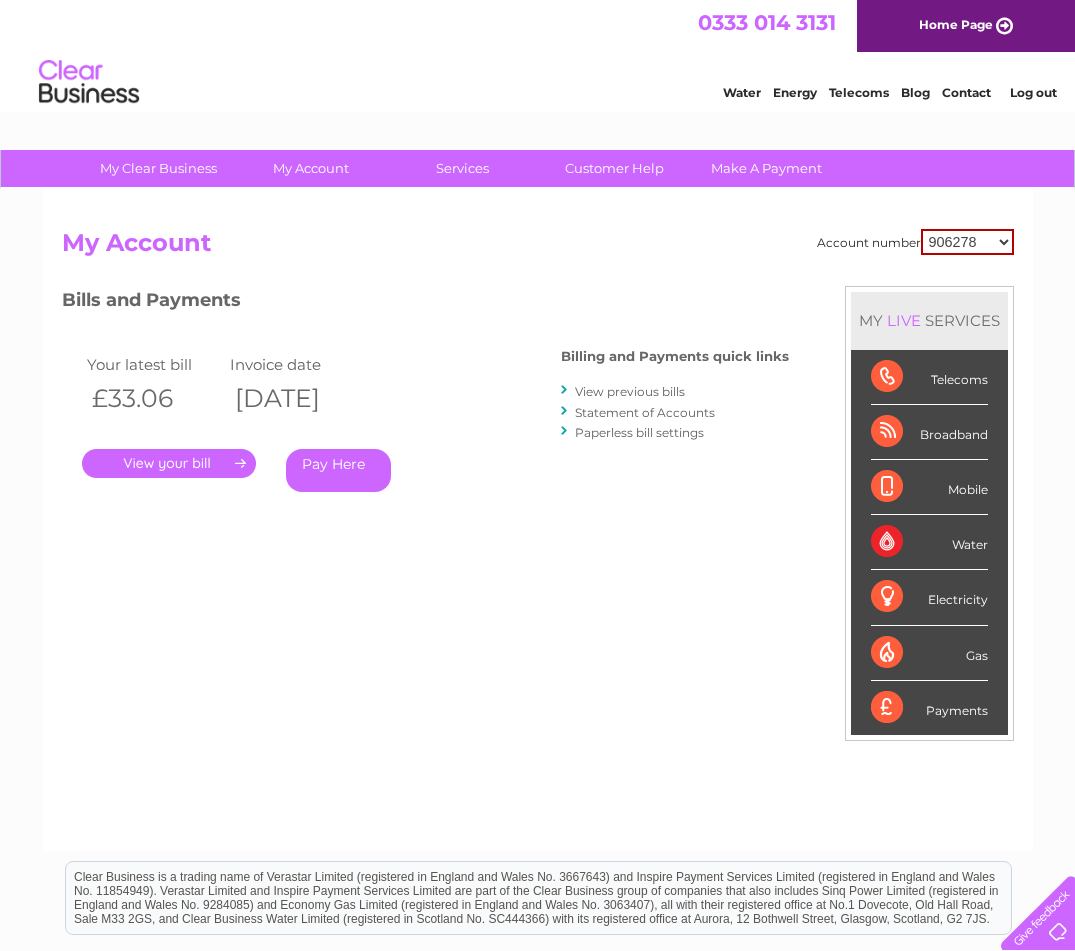 scroll, scrollTop: 0, scrollLeft: 0, axis: both 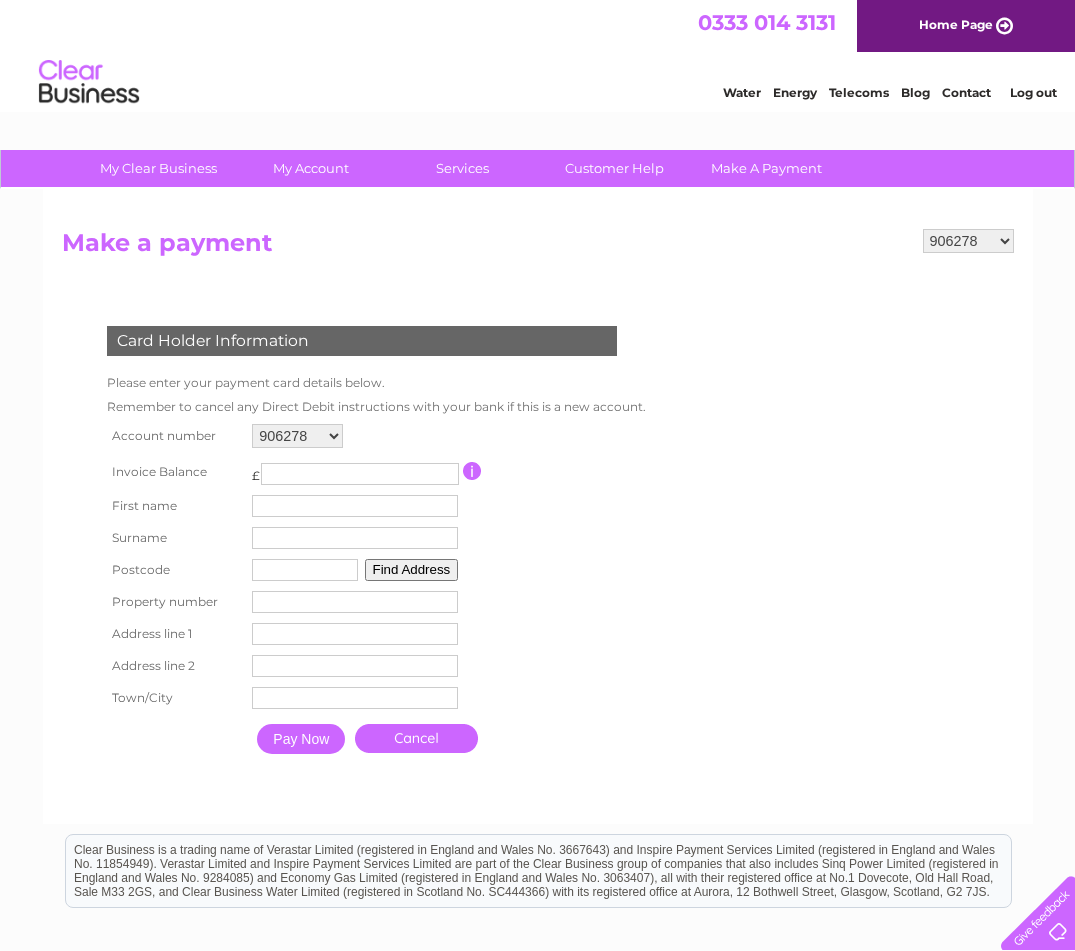 click on "[NUMBER]
[NUMBER]
[NUMBER]
[NUMBER]
[NUMBER]
[NUMBER]
[NUMBER]" at bounding box center (297, 436) 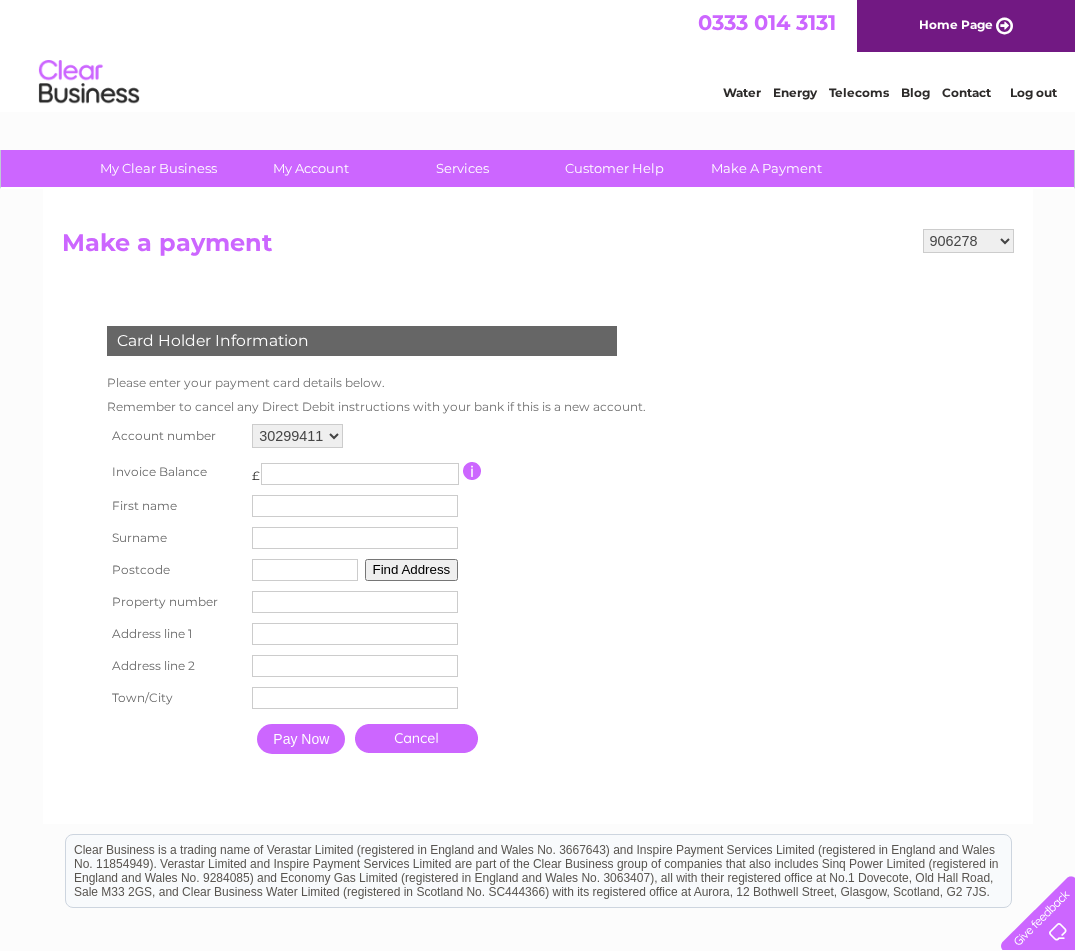 click on "[NUMBER]
[NUMBER]
[NUMBER]
[NUMBER]
[NUMBER]
[NUMBER]
[NUMBER]" at bounding box center [297, 436] 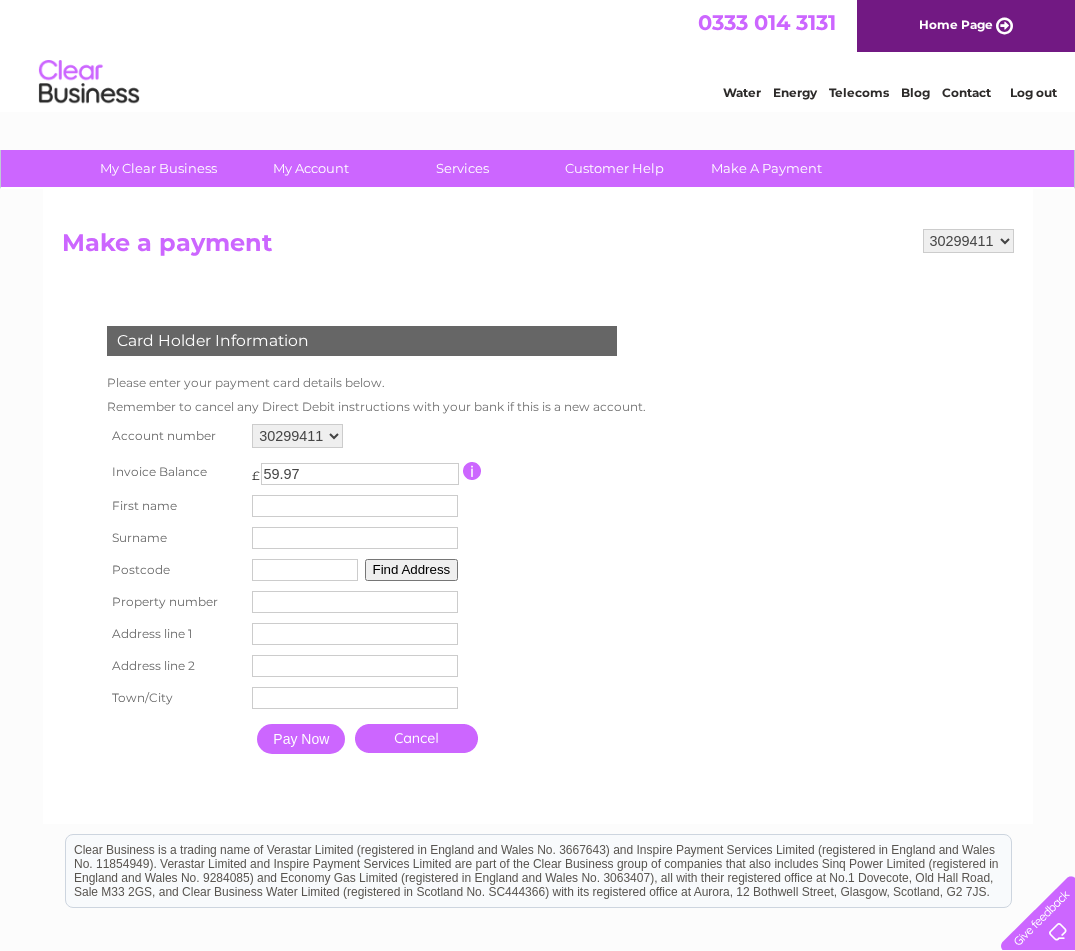 scroll, scrollTop: 0, scrollLeft: 0, axis: both 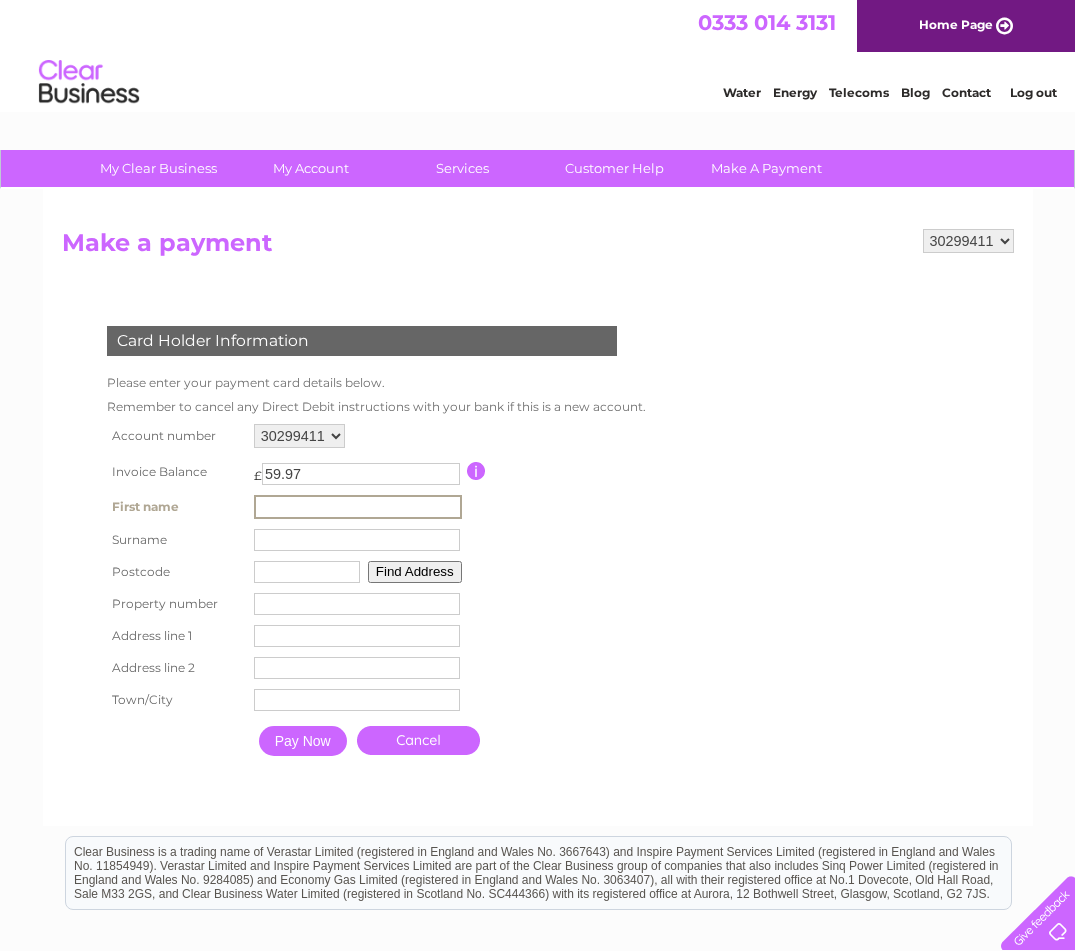 type on "Mark" 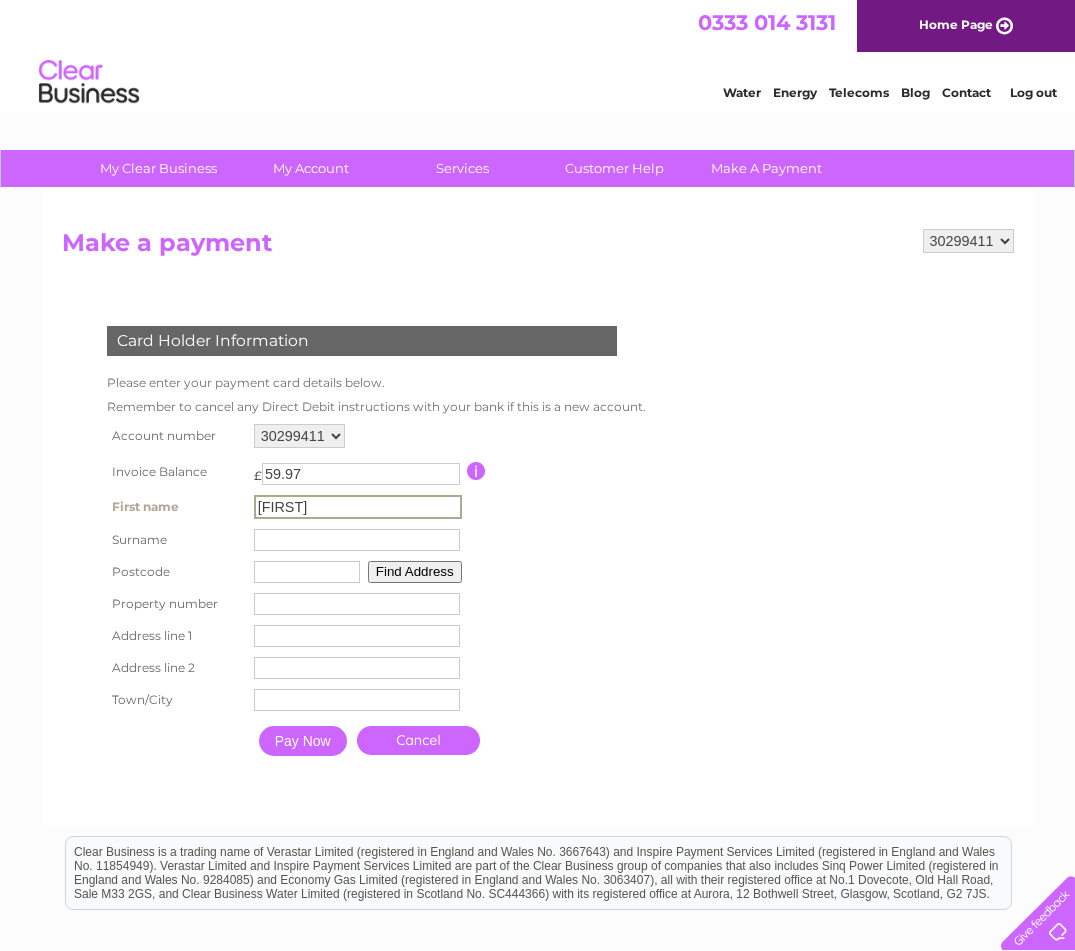 type on "McConechy" 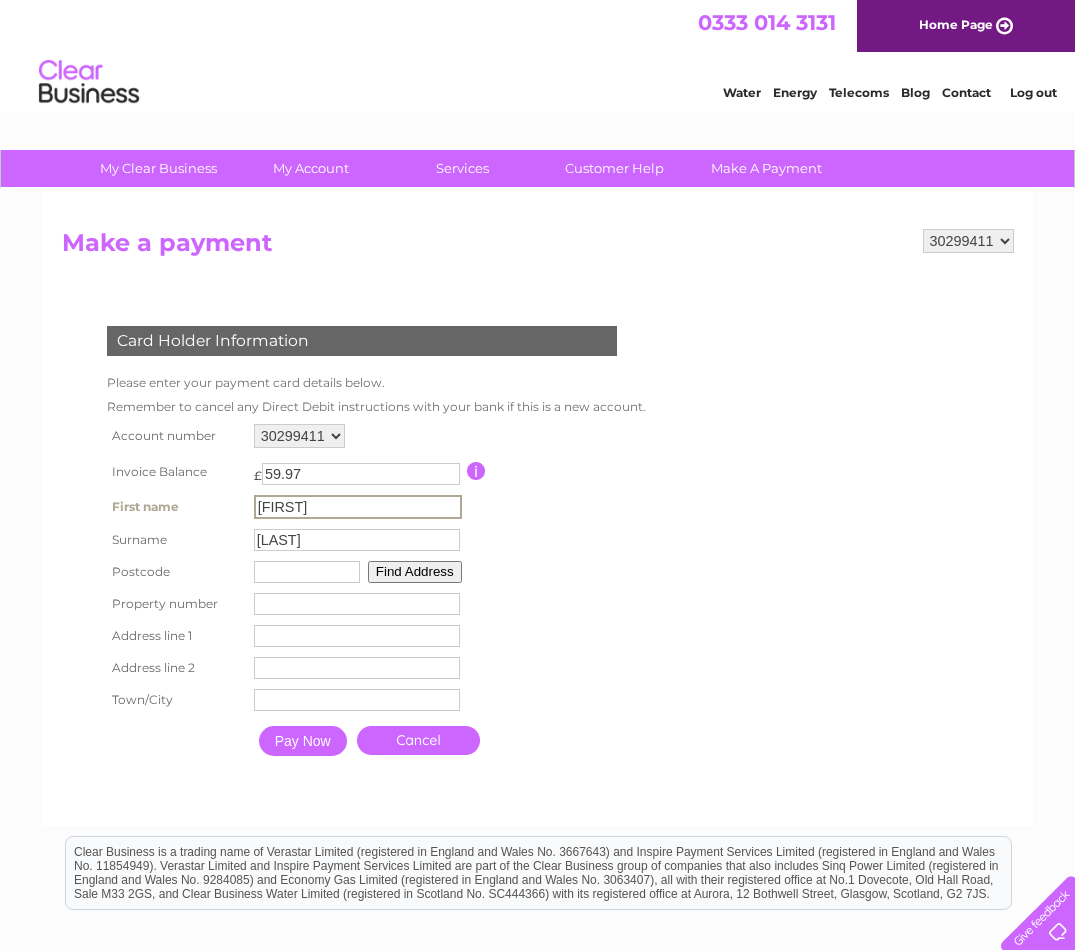 type on "G61 2SY" 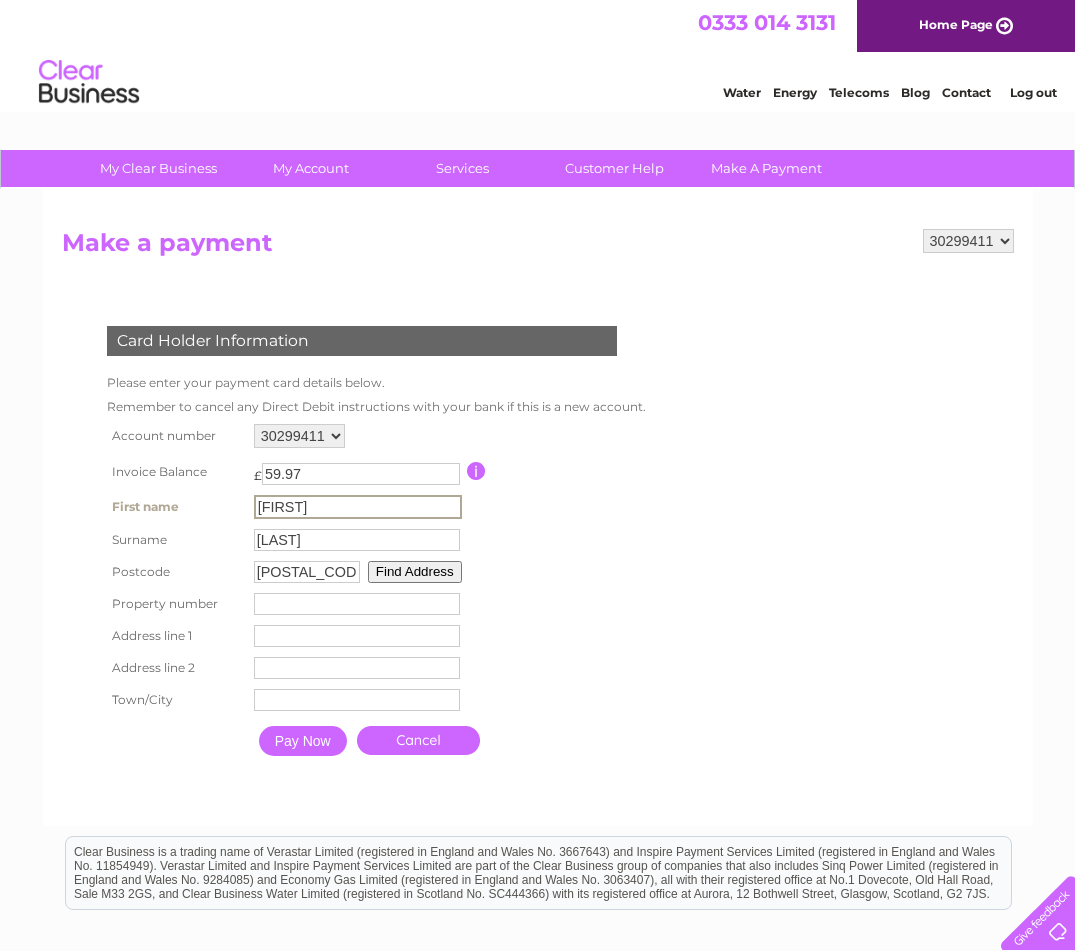 type on "90" 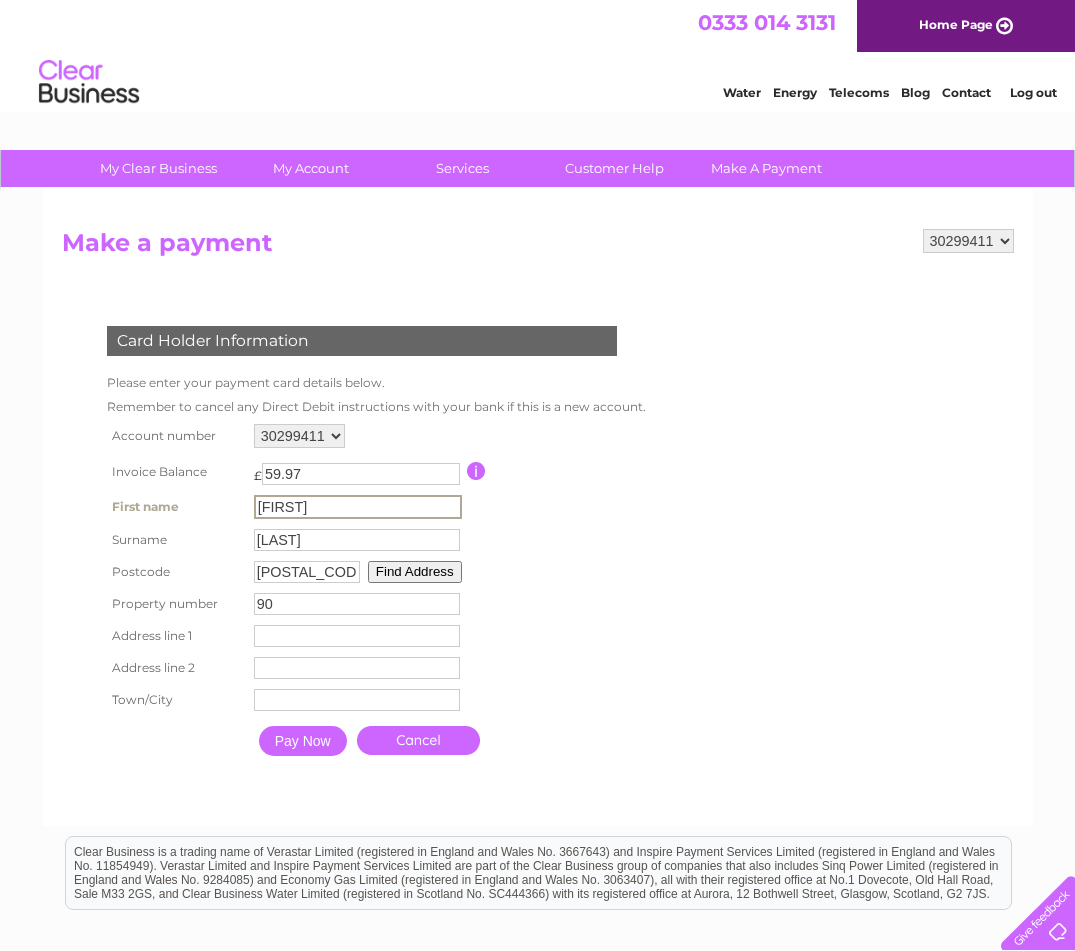 click on "Find Address" at bounding box center [415, 572] 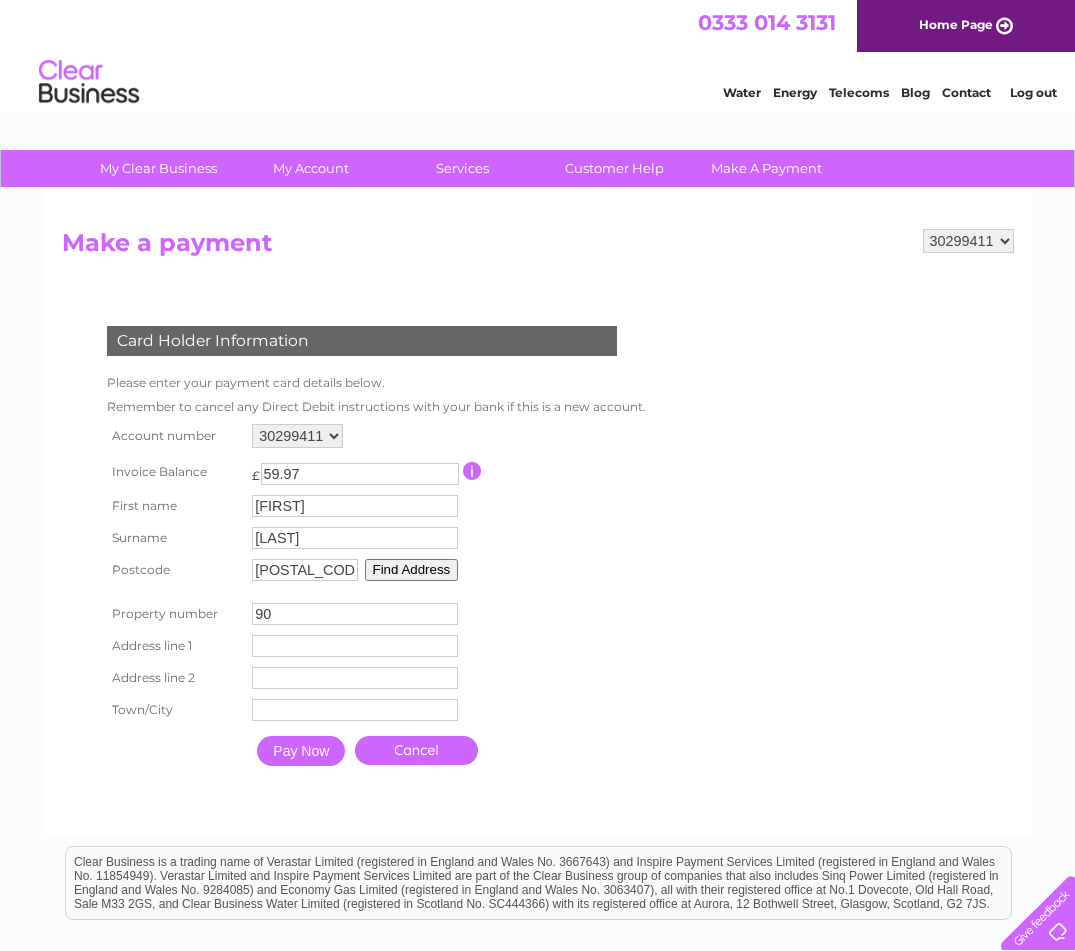 click at bounding box center [355, 646] 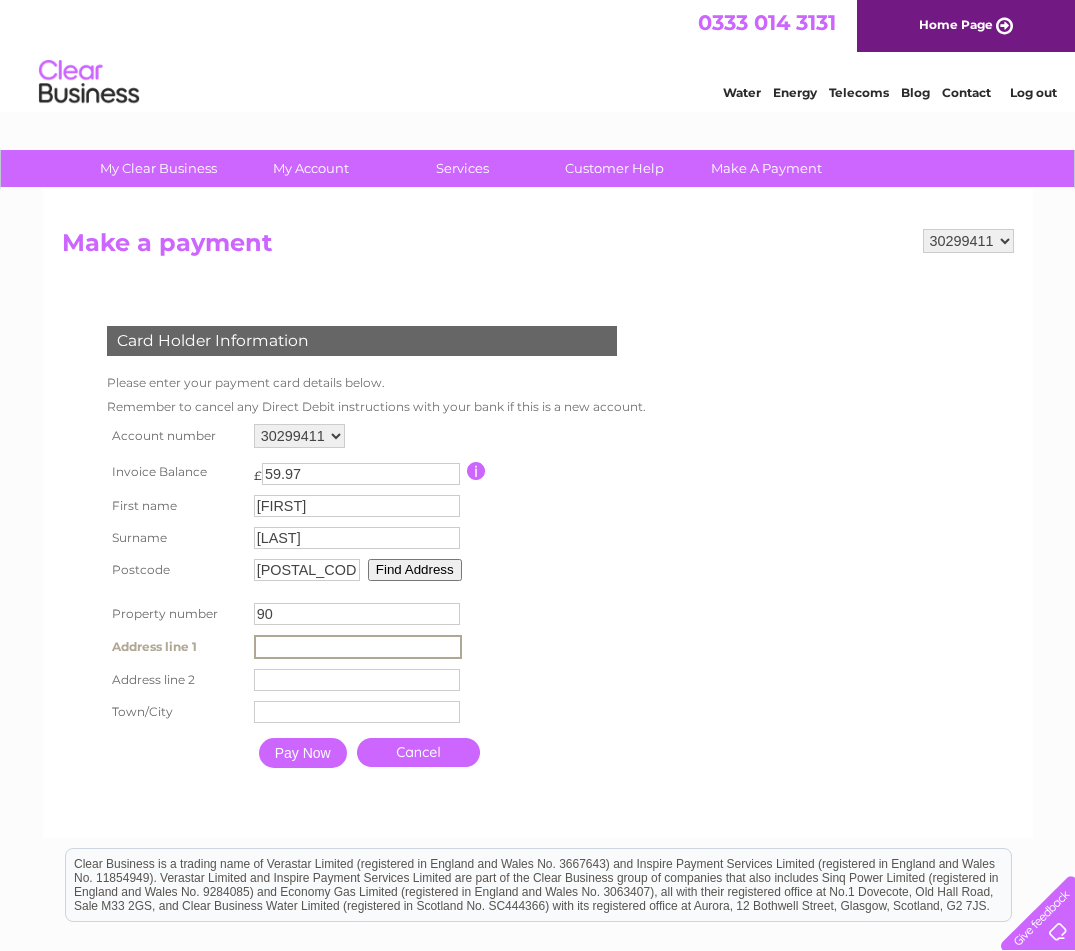 type on "90 Drymen Road" 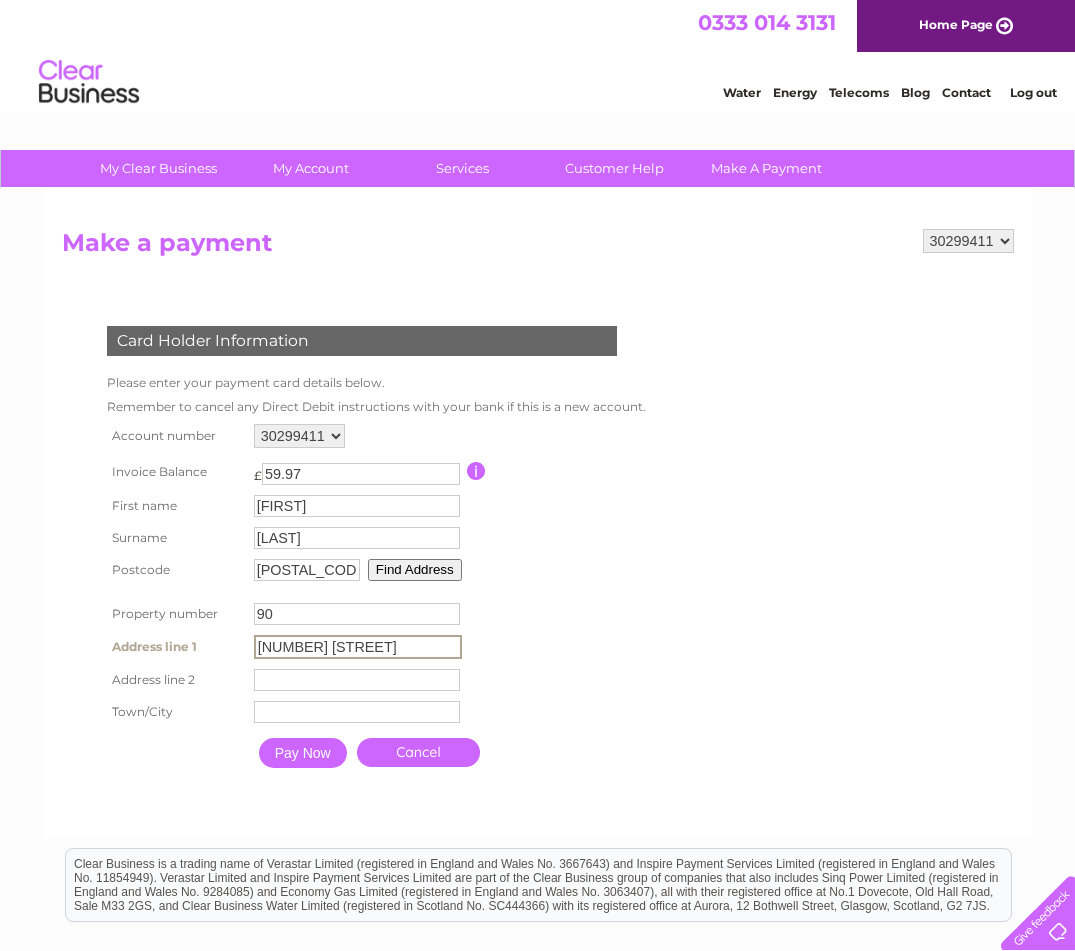 type on "Bearsden" 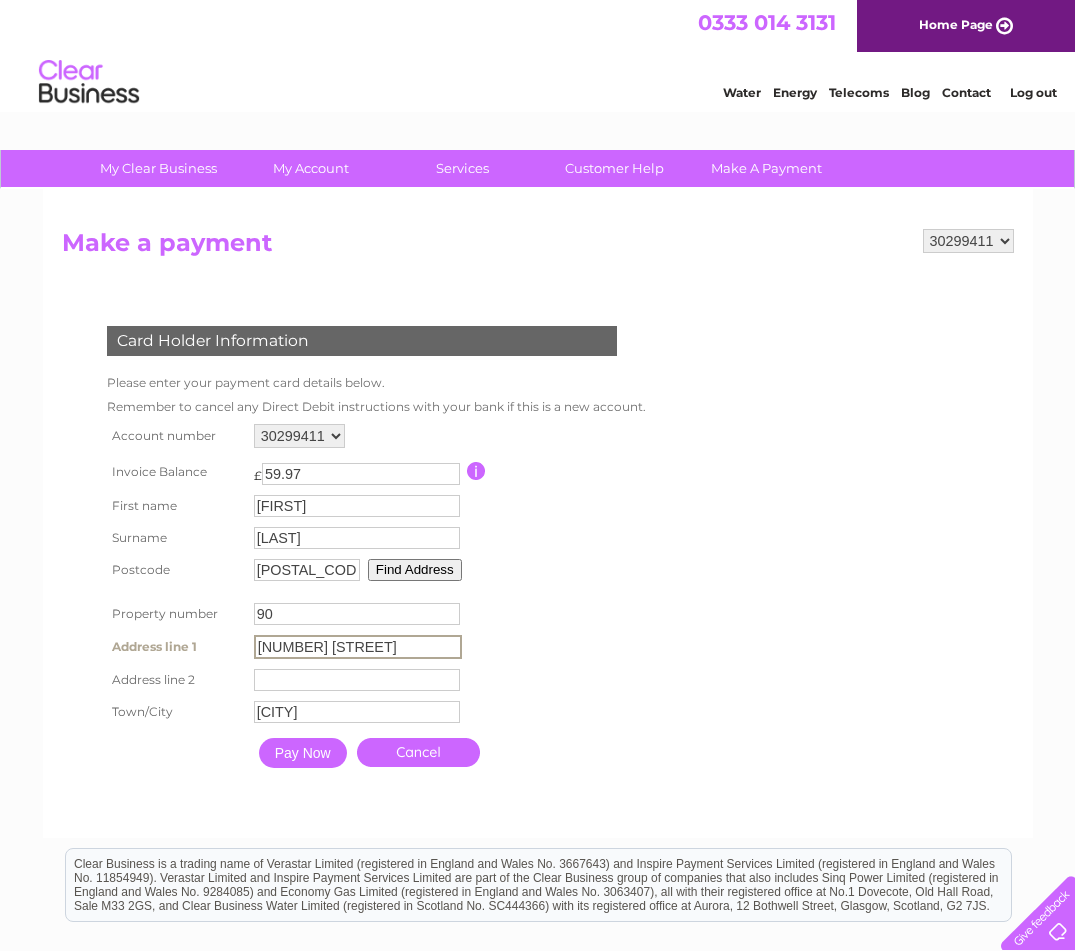 click on "Pay Now" at bounding box center [303, 753] 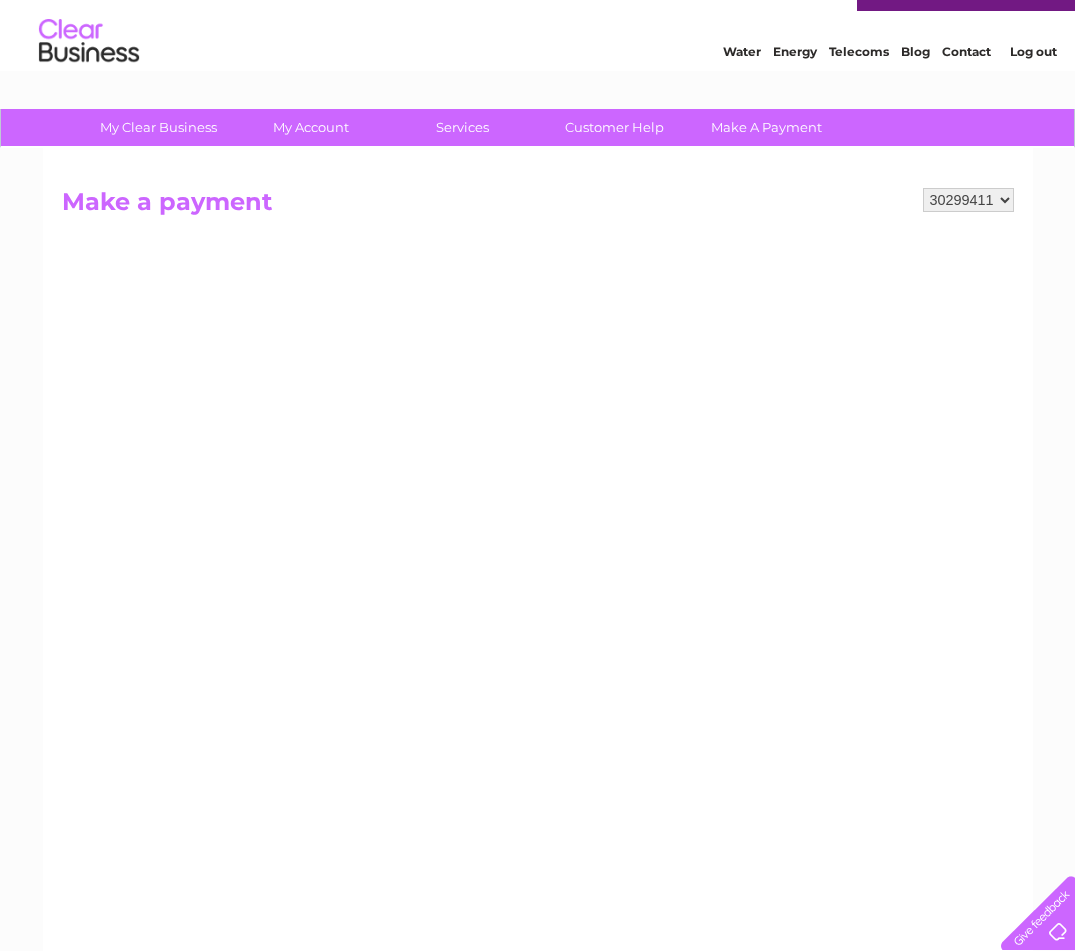 scroll, scrollTop: 0, scrollLeft: 0, axis: both 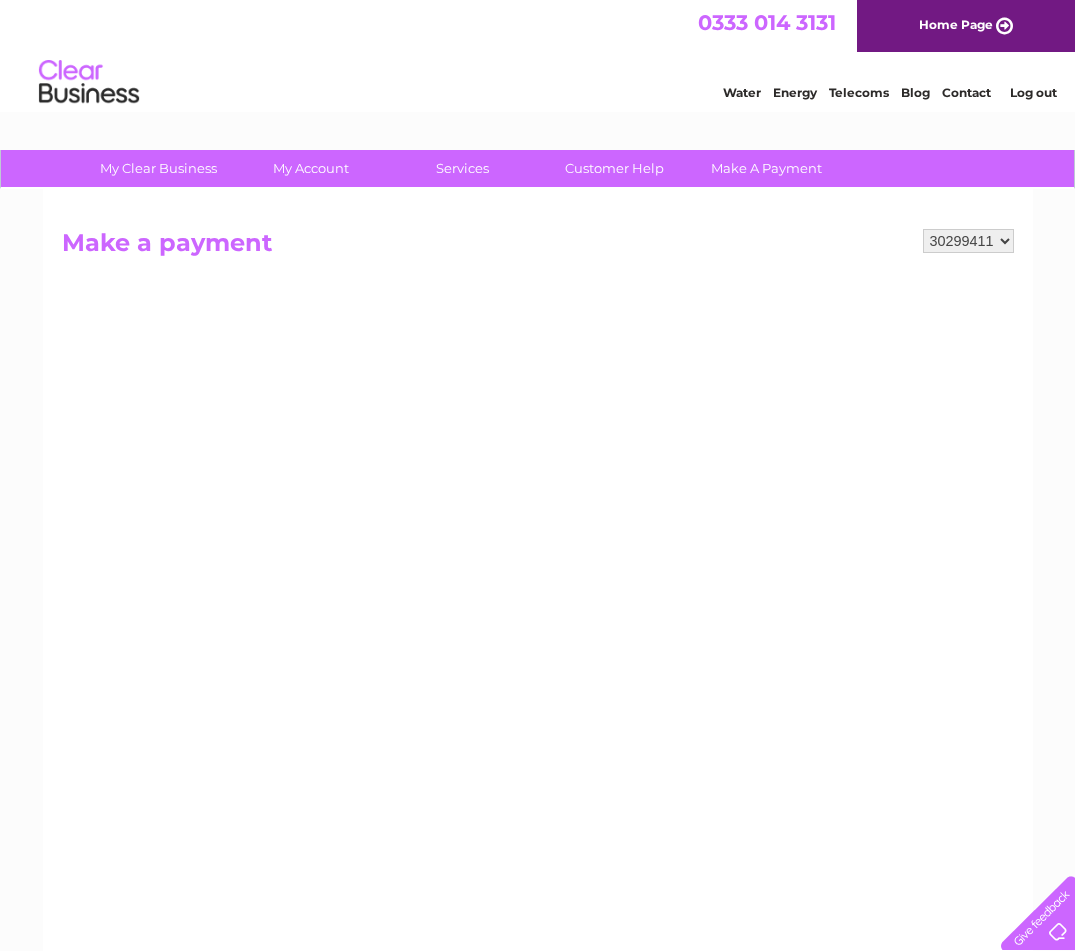 click on "Make a payment" at bounding box center [538, 248] 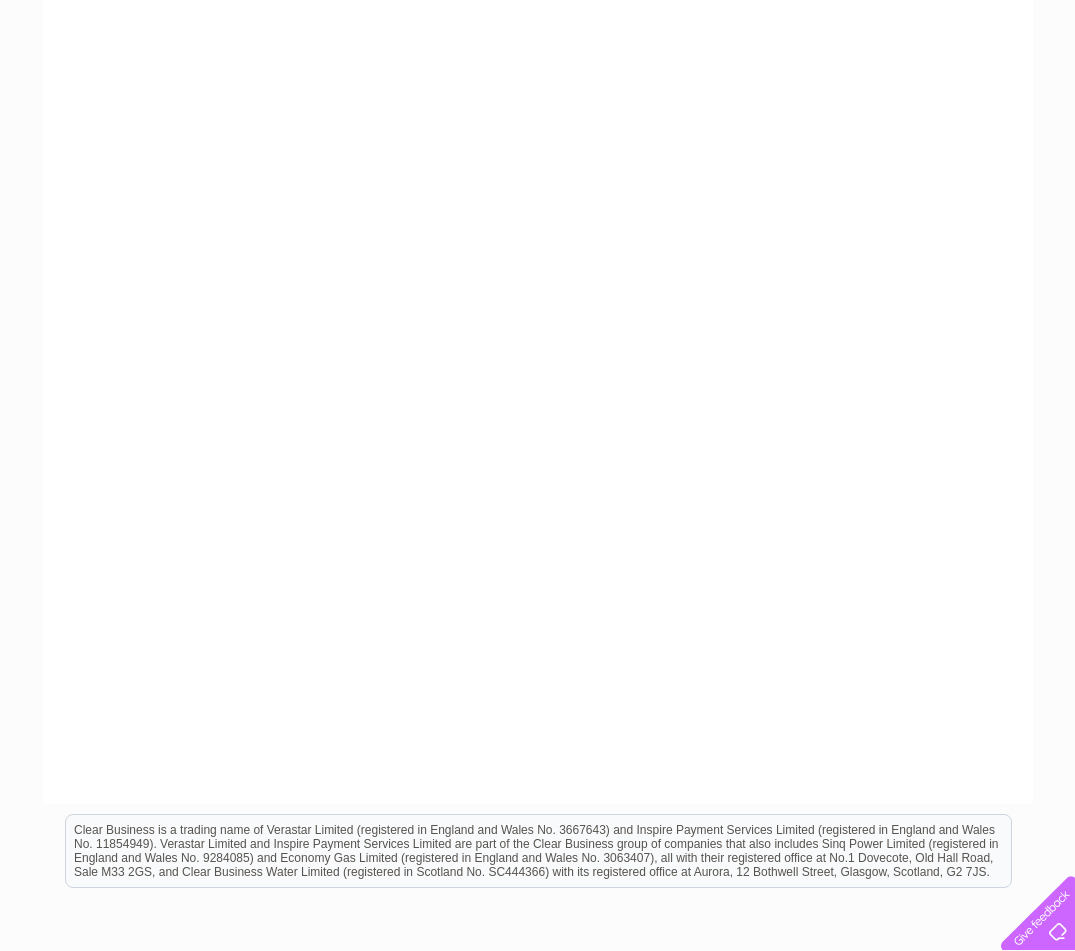 scroll, scrollTop: 0, scrollLeft: 0, axis: both 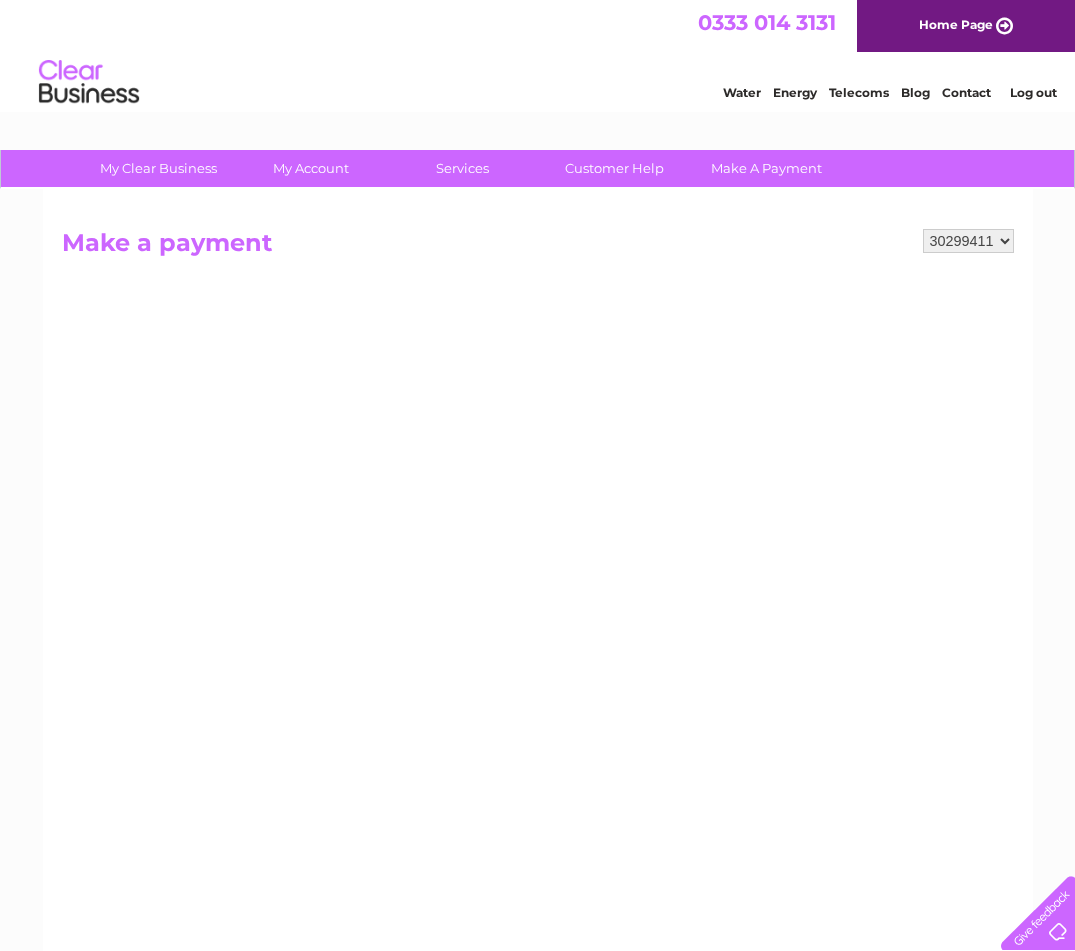 click on "Make a payment" at bounding box center (538, 248) 